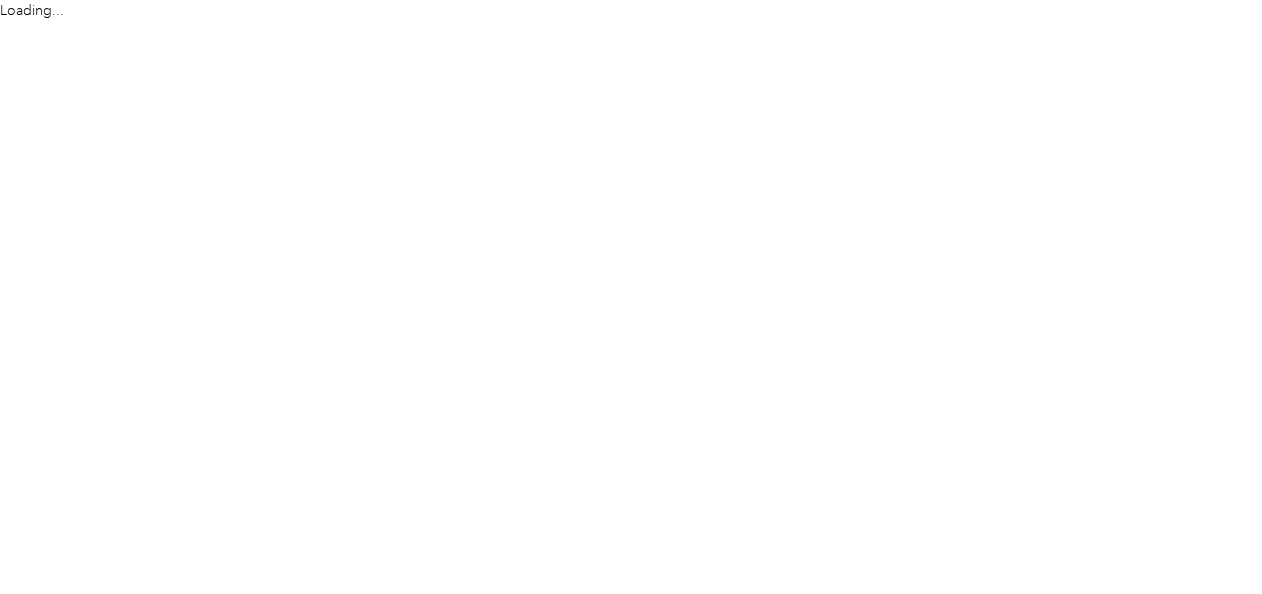 scroll, scrollTop: 0, scrollLeft: 0, axis: both 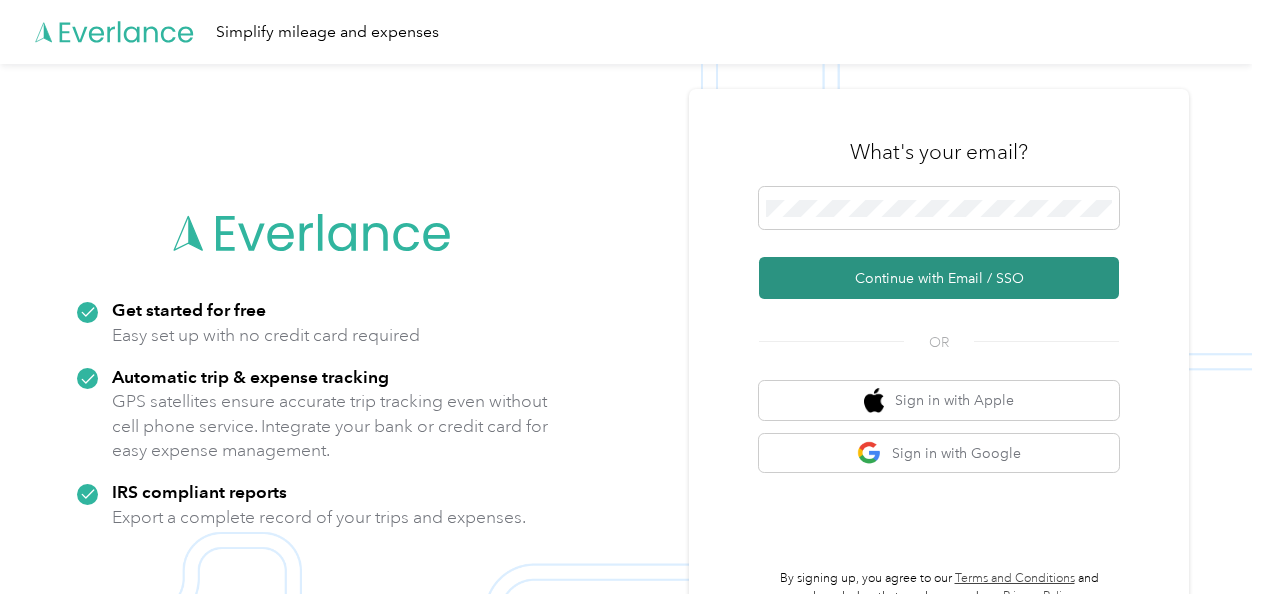 click on "Continue with Email / SSO" at bounding box center (939, 278) 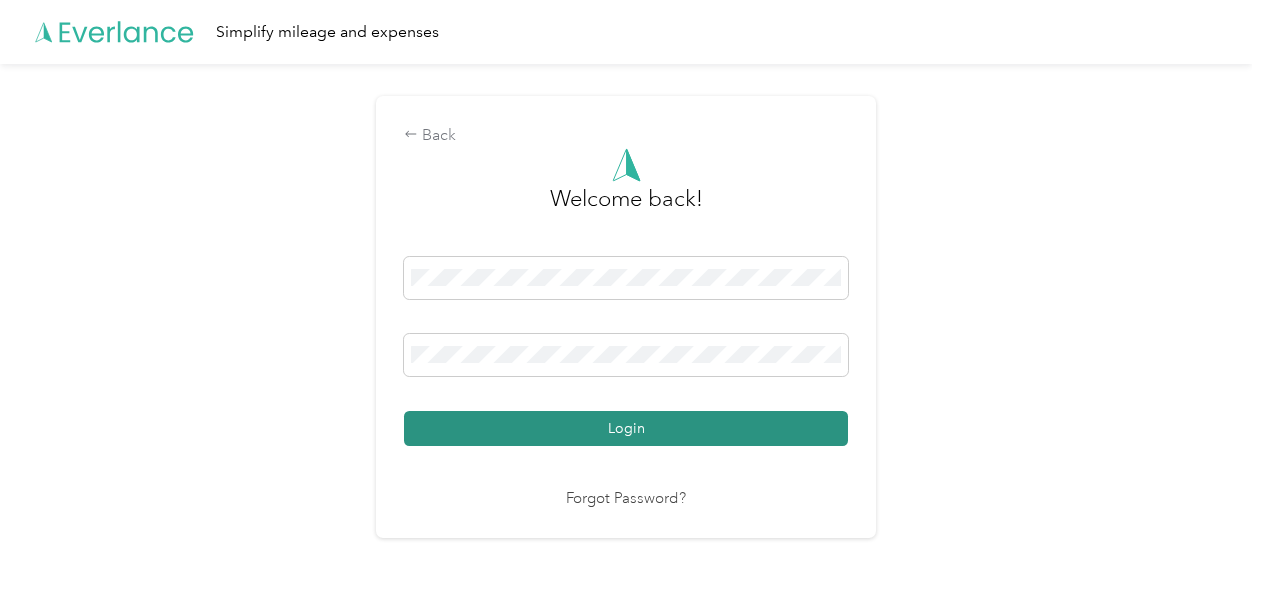 click on "Login" at bounding box center [626, 428] 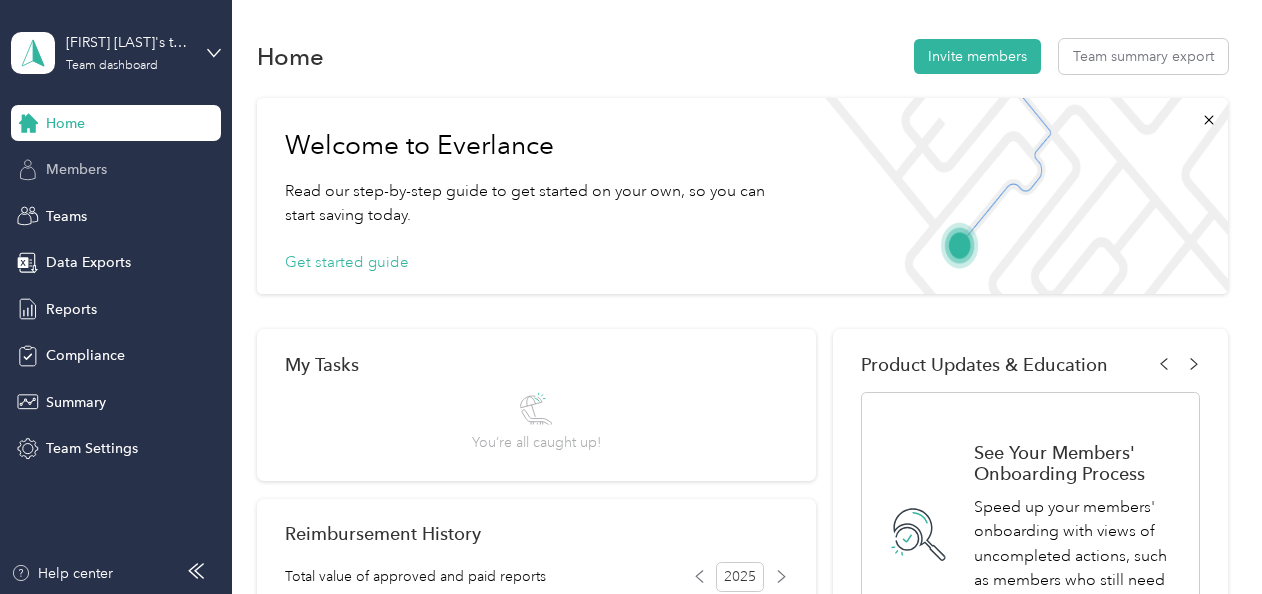 click on "Members" at bounding box center (76, 169) 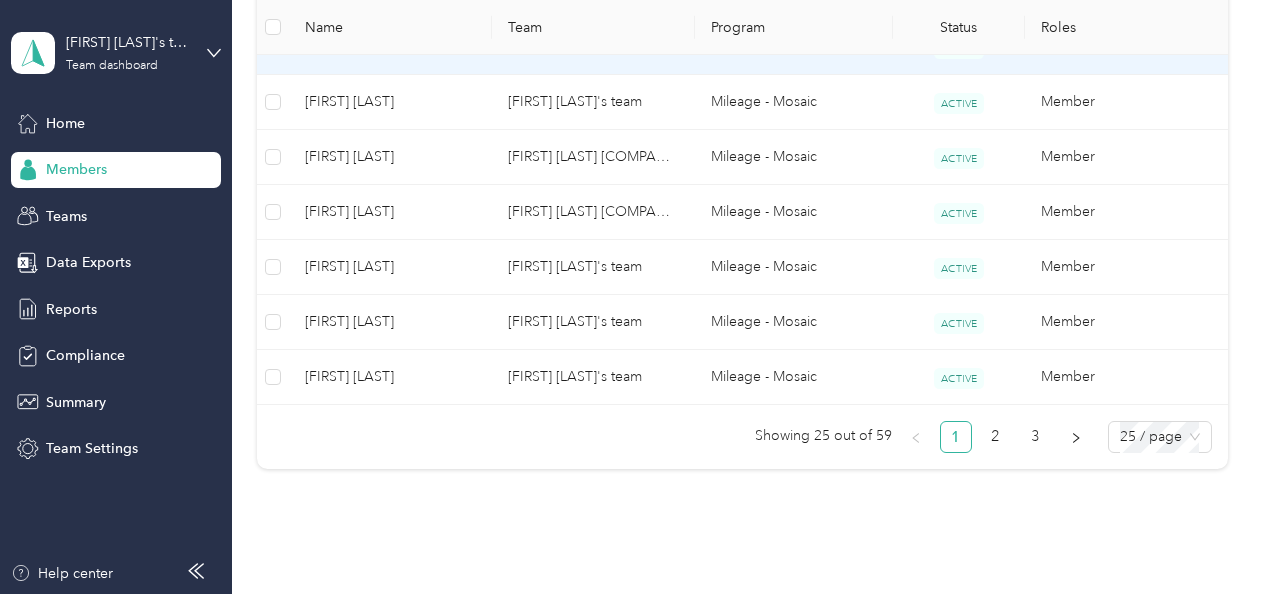 scroll, scrollTop: 1600, scrollLeft: 0, axis: vertical 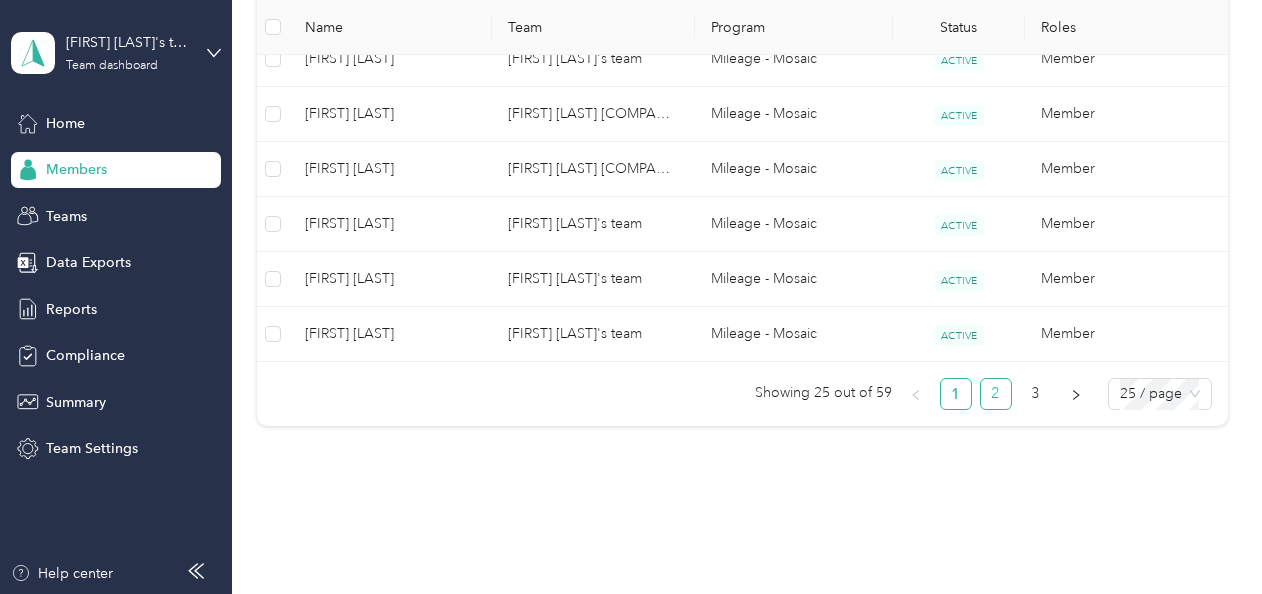 click on "2" at bounding box center (996, 394) 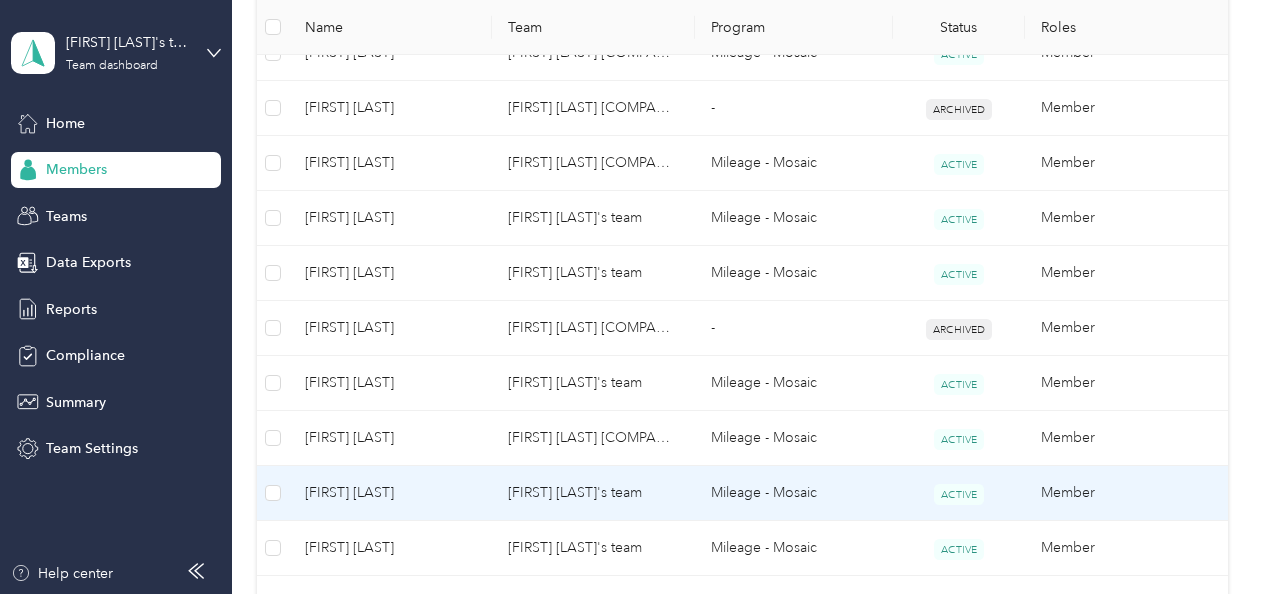 scroll, scrollTop: 1100, scrollLeft: 0, axis: vertical 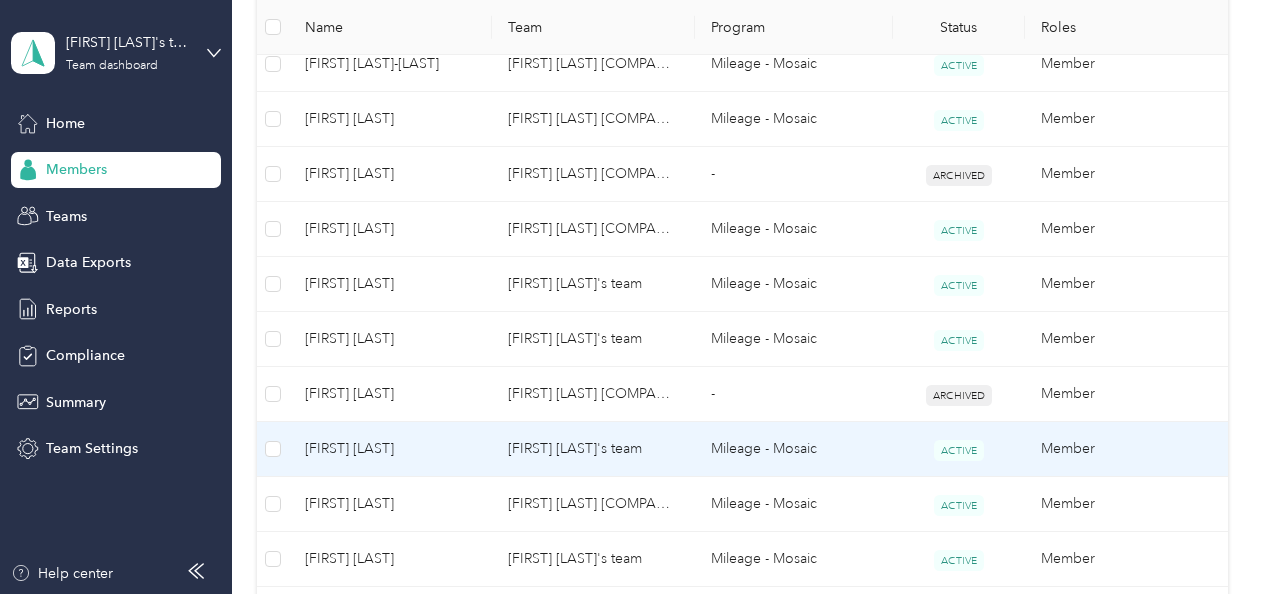 click on "[FIRST] [LAST]" at bounding box center (390, 449) 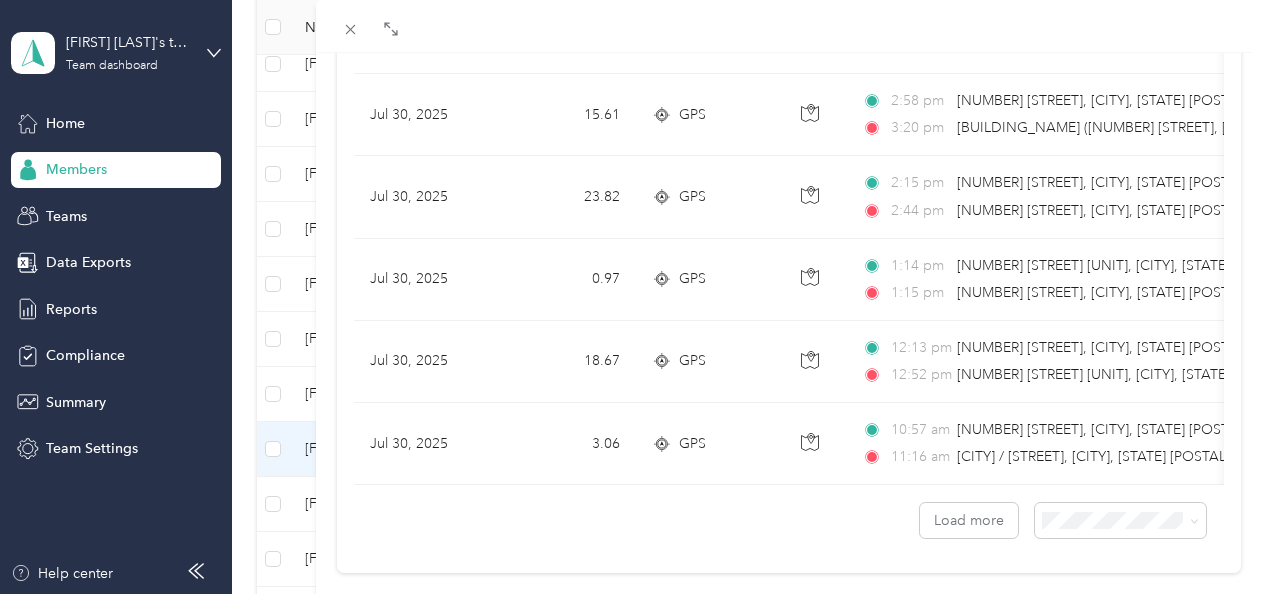 scroll, scrollTop: 1952, scrollLeft: 0, axis: vertical 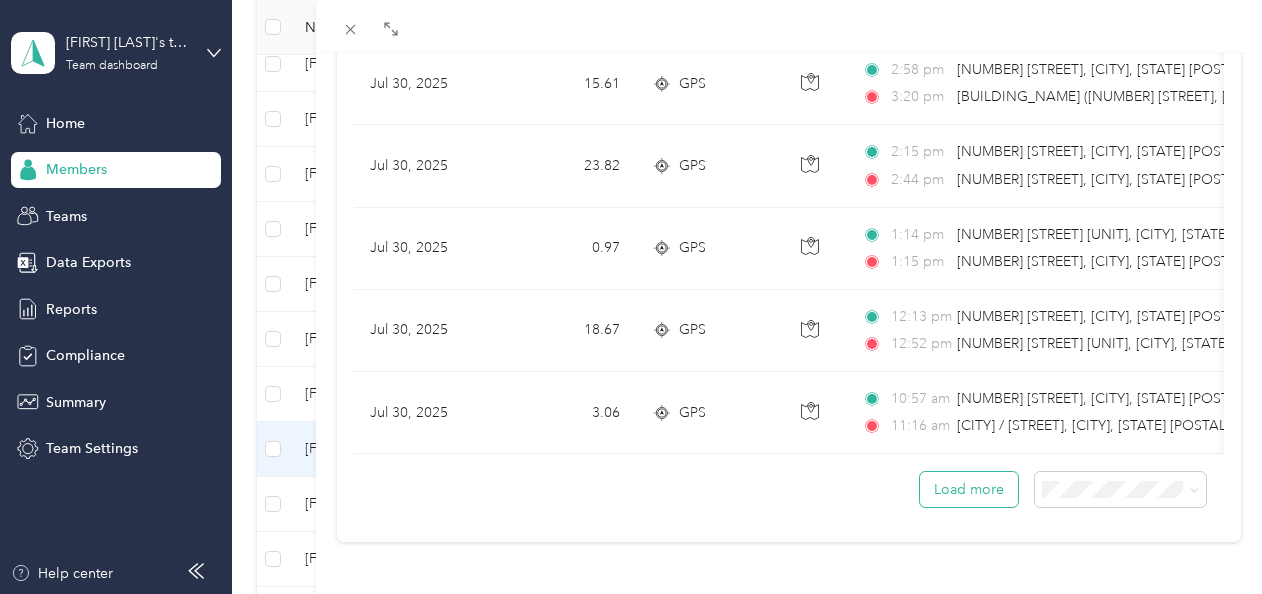 click on "Load more" at bounding box center [969, 489] 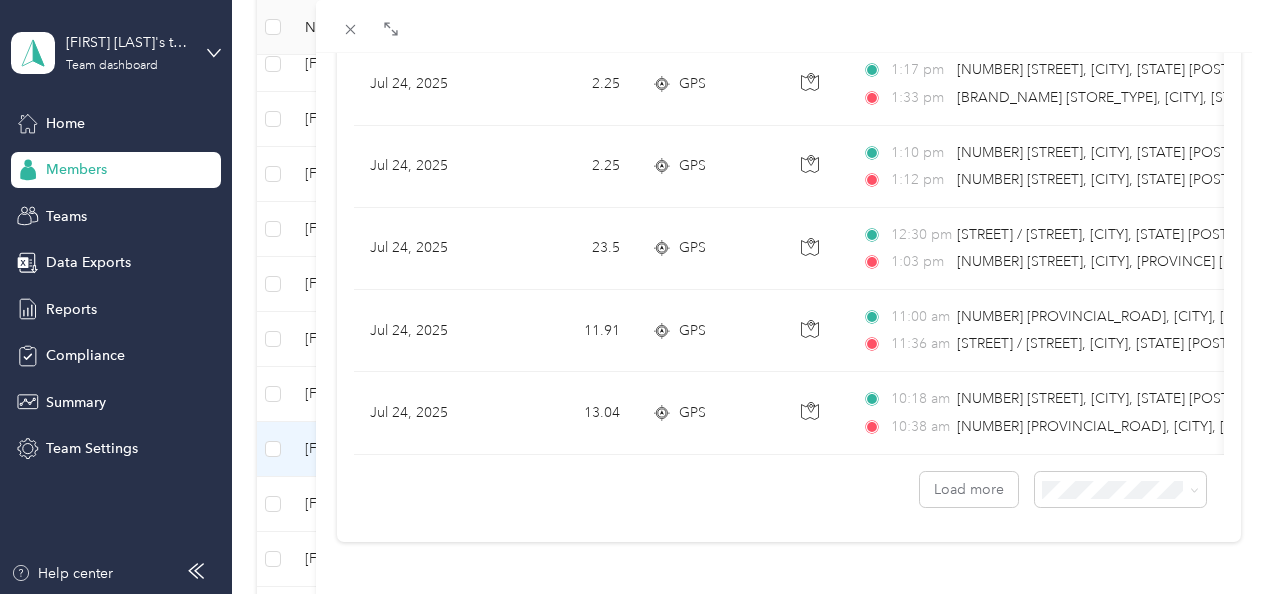 scroll, scrollTop: 4000, scrollLeft: 0, axis: vertical 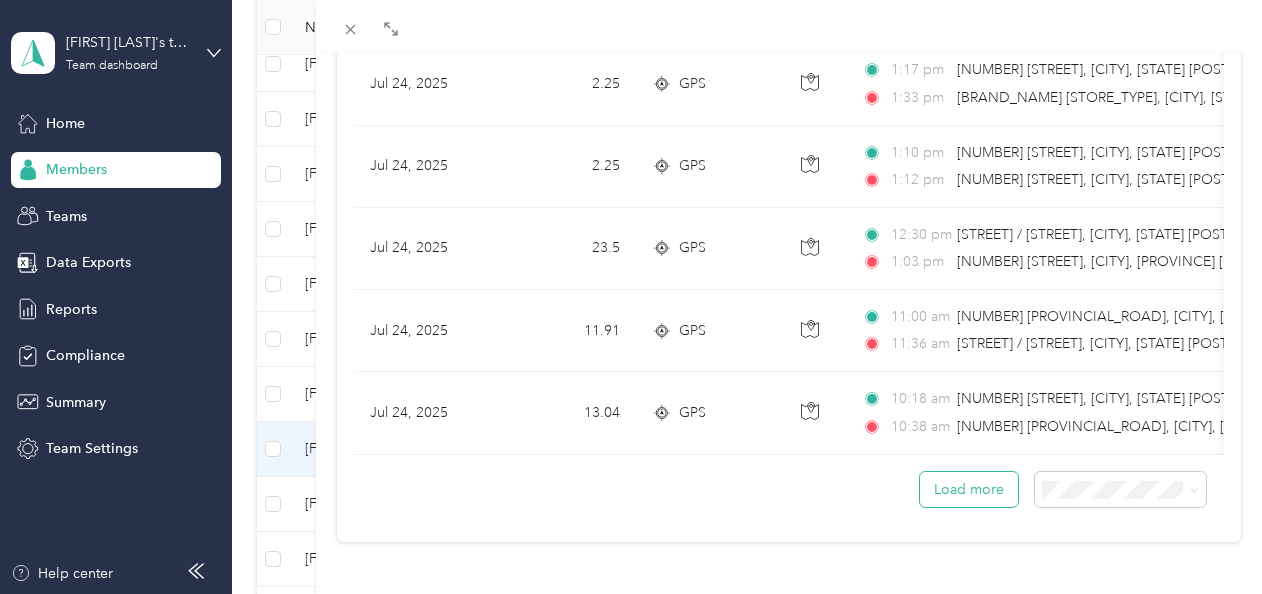 click on "Load more" at bounding box center (969, 489) 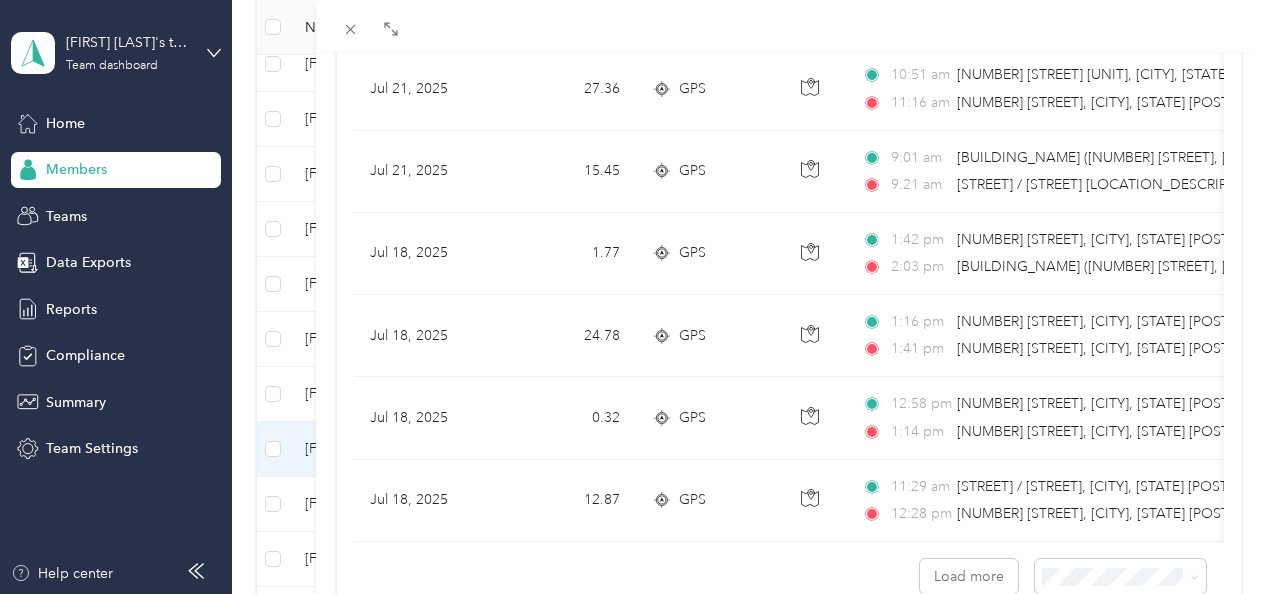 scroll, scrollTop: 6048, scrollLeft: 0, axis: vertical 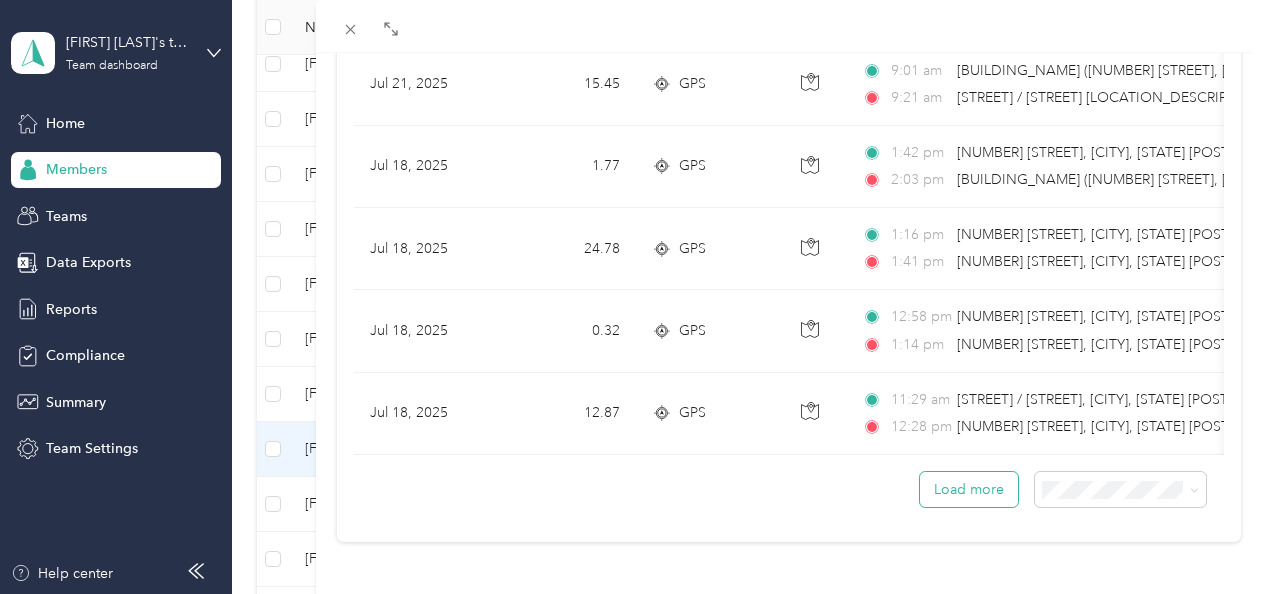 click on "Load more" at bounding box center [969, 489] 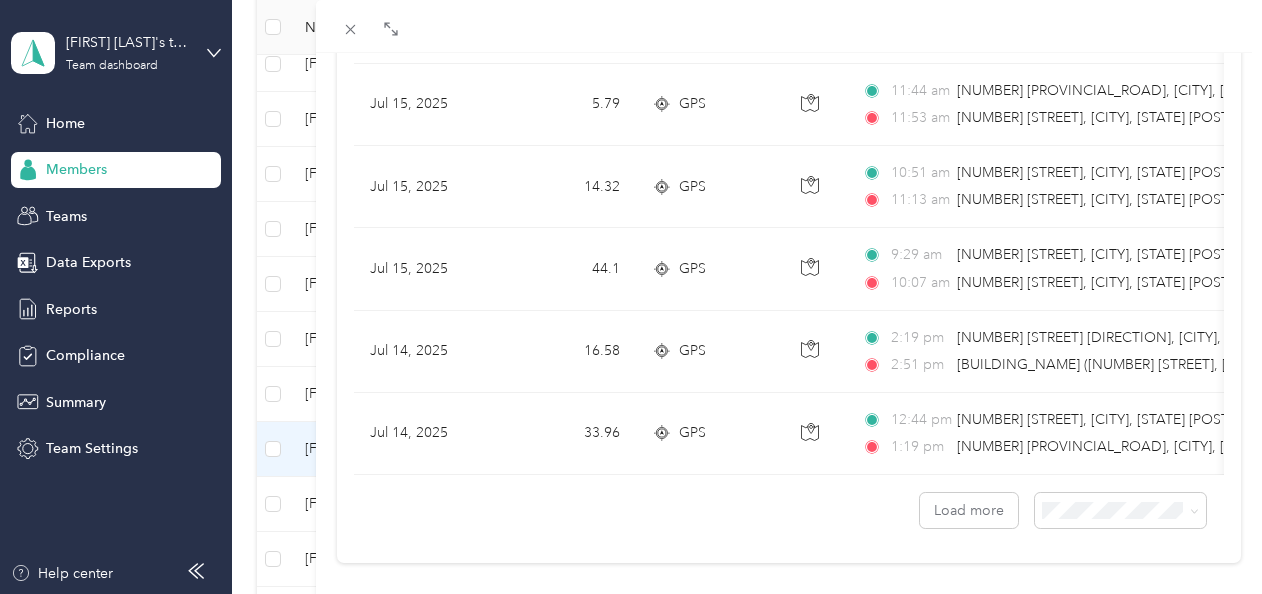 scroll, scrollTop: 8096, scrollLeft: 0, axis: vertical 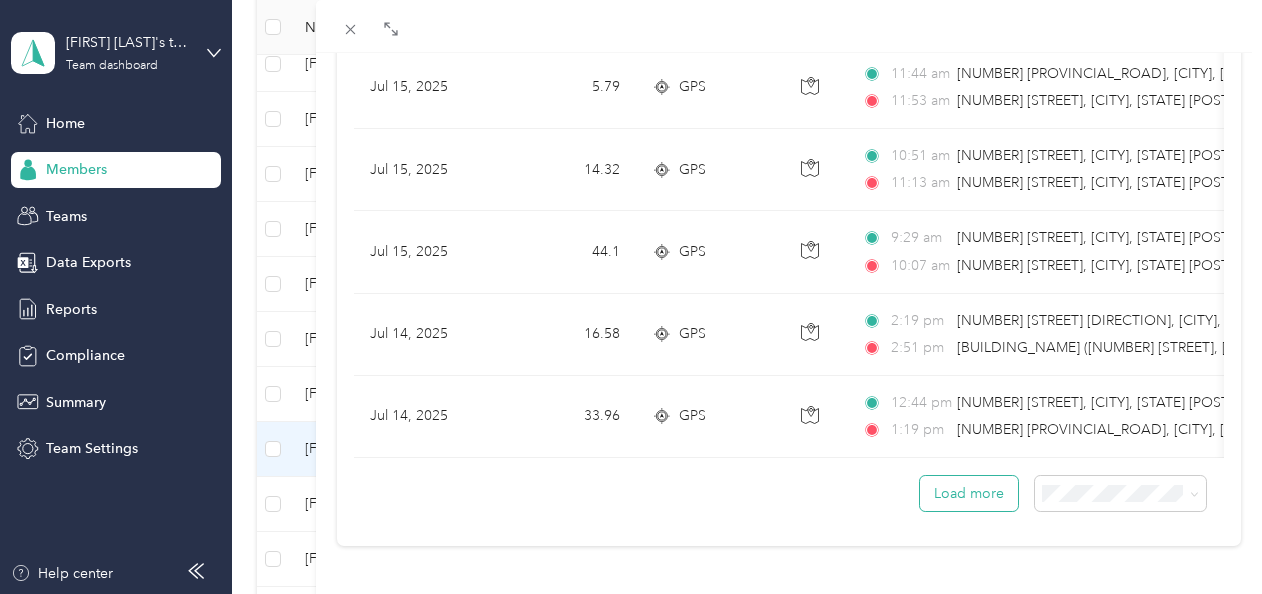 click on "Load more" at bounding box center (969, 493) 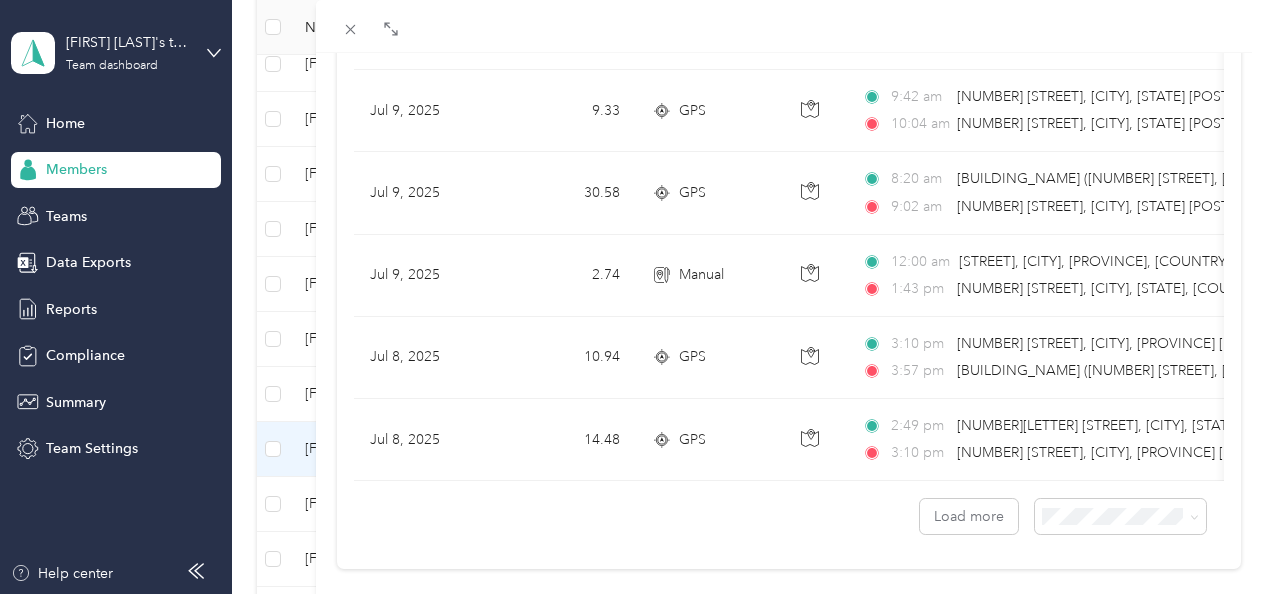 scroll, scrollTop: 10144, scrollLeft: 0, axis: vertical 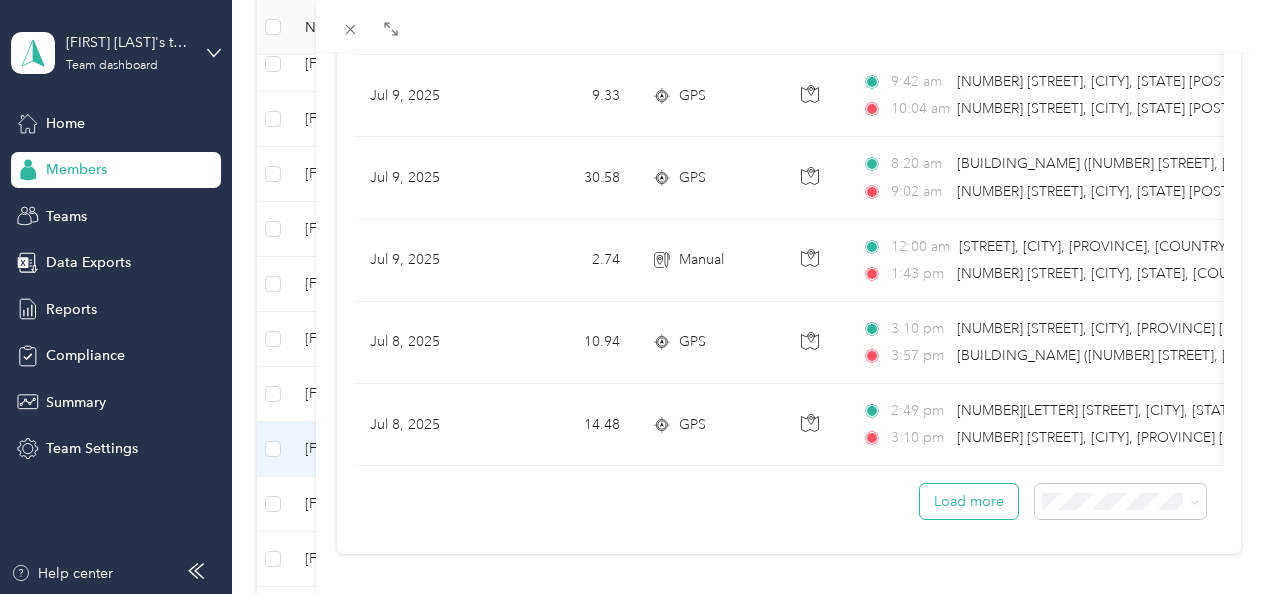 click on "Load more" at bounding box center (969, 501) 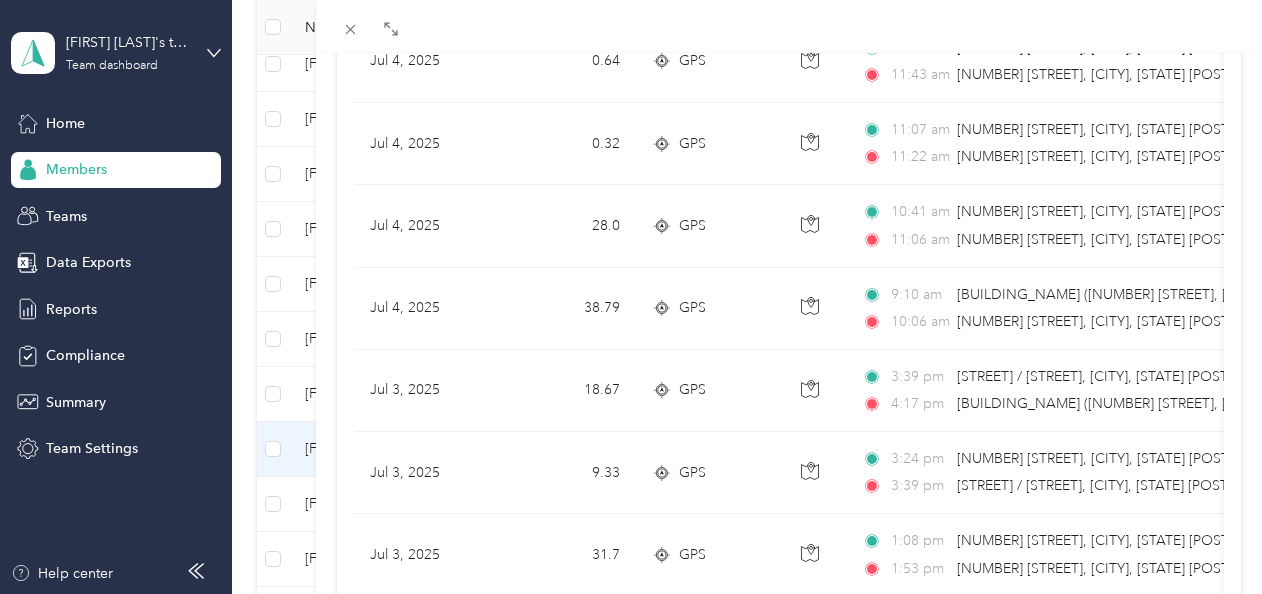 scroll, scrollTop: 12192, scrollLeft: 0, axis: vertical 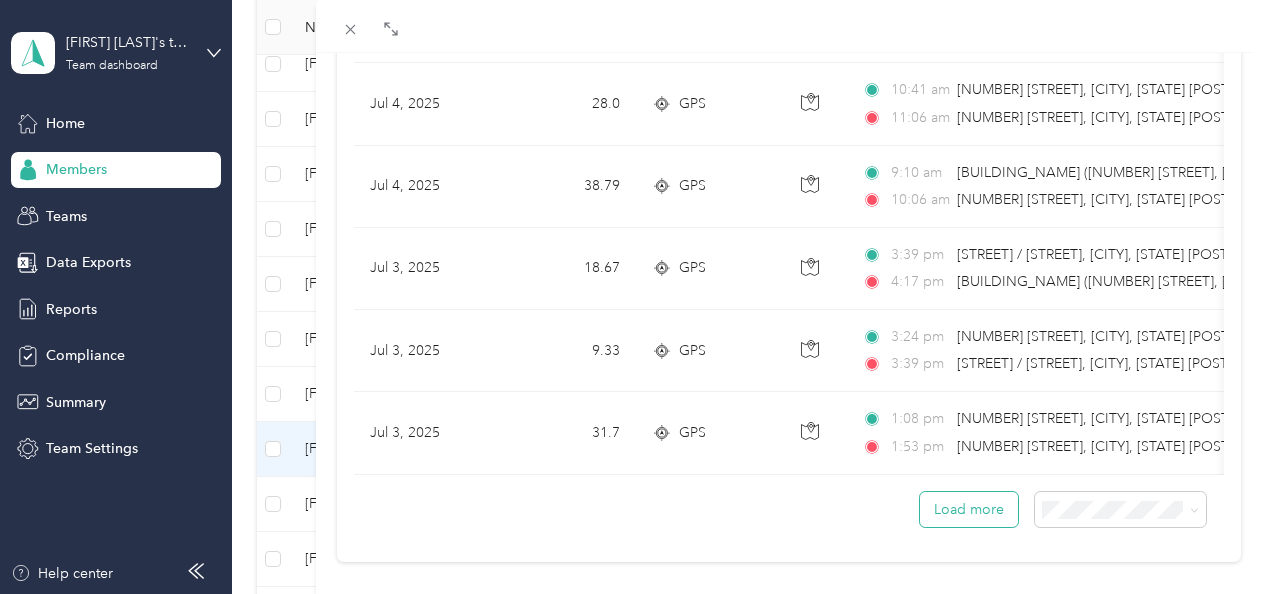 click on "Load more" at bounding box center [969, 509] 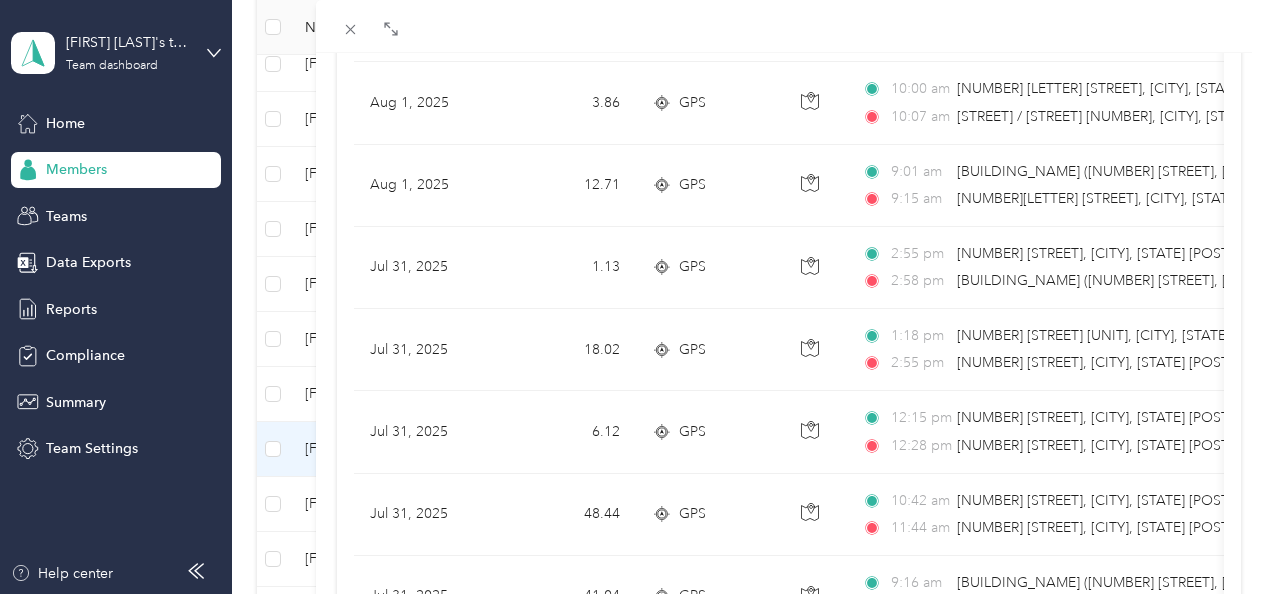 scroll, scrollTop: 1292, scrollLeft: 0, axis: vertical 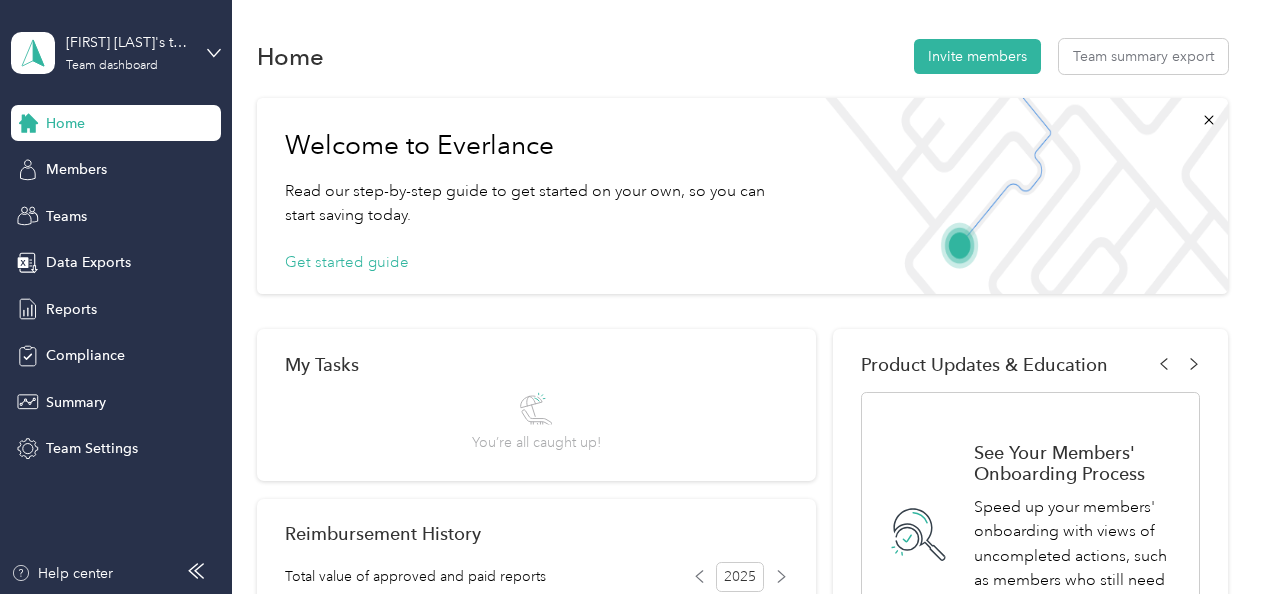 drag, startPoint x: 61, startPoint y: 168, endPoint x: 56, endPoint y: 189, distance: 21.587032 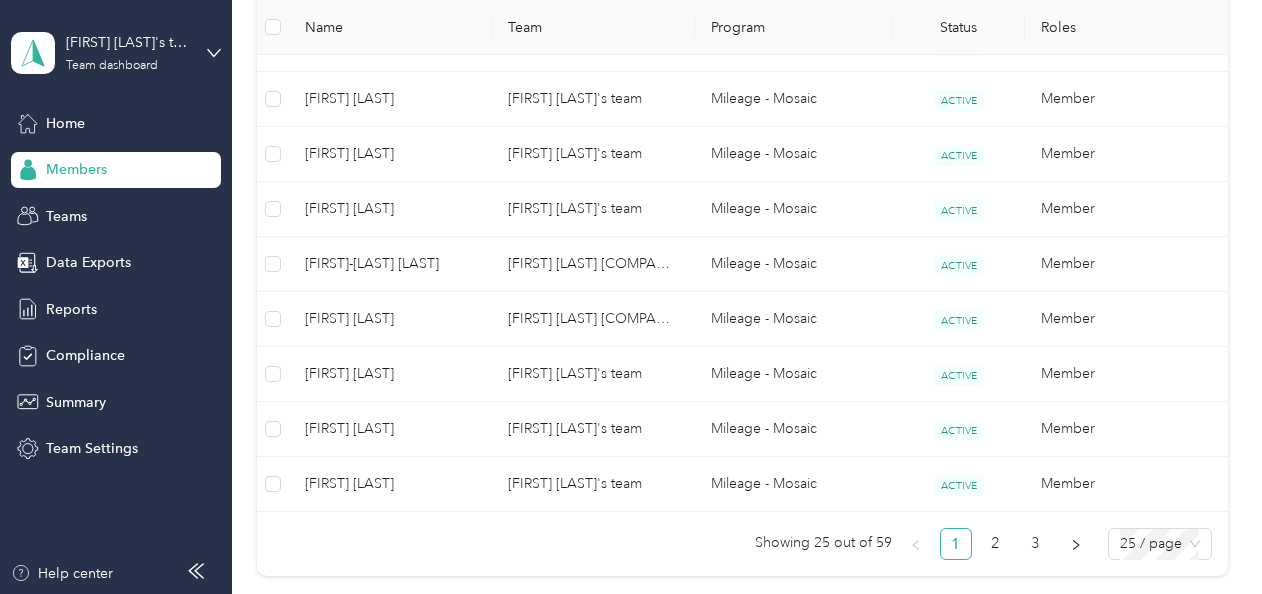 scroll, scrollTop: 1500, scrollLeft: 0, axis: vertical 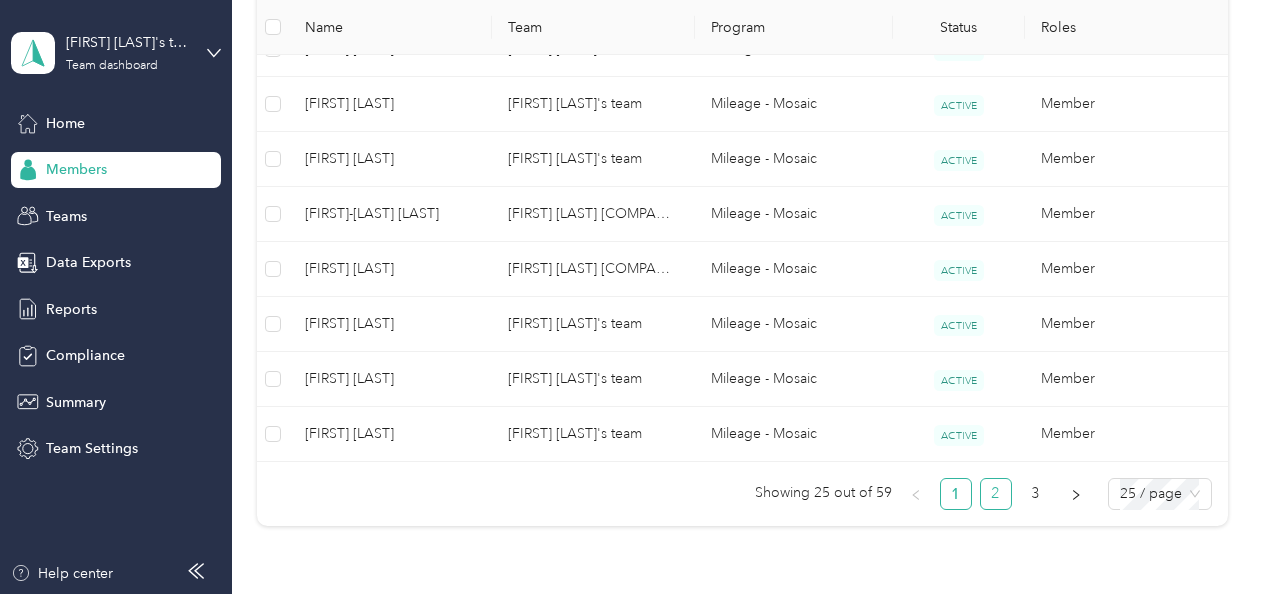 click on "2" at bounding box center [996, 494] 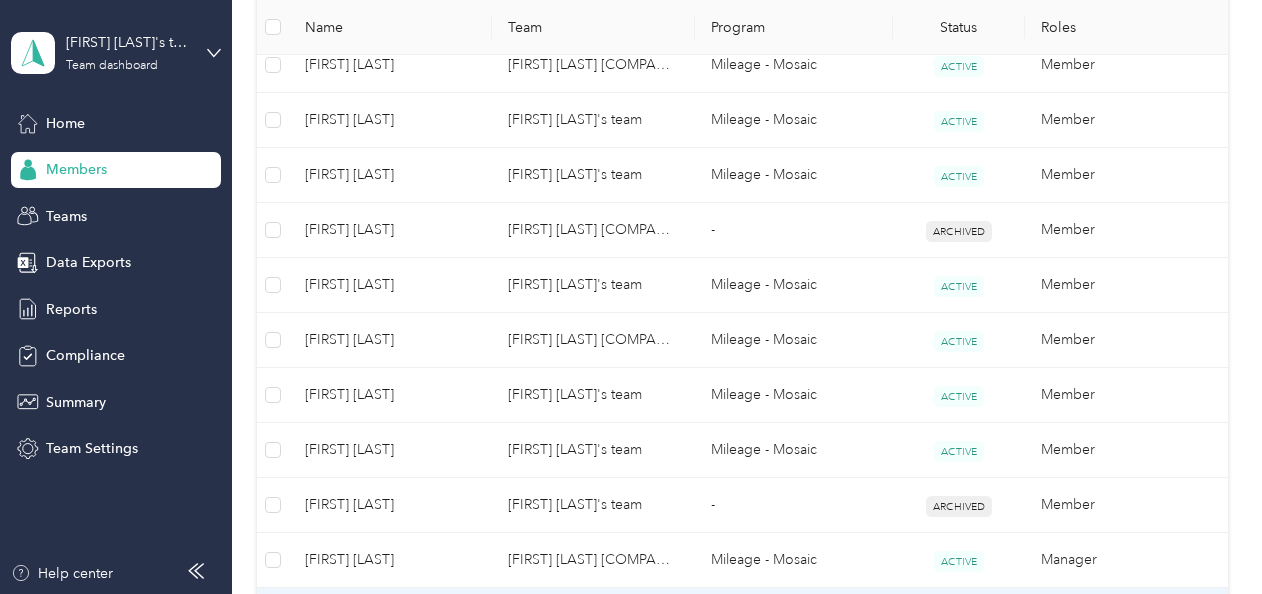 scroll, scrollTop: 1200, scrollLeft: 0, axis: vertical 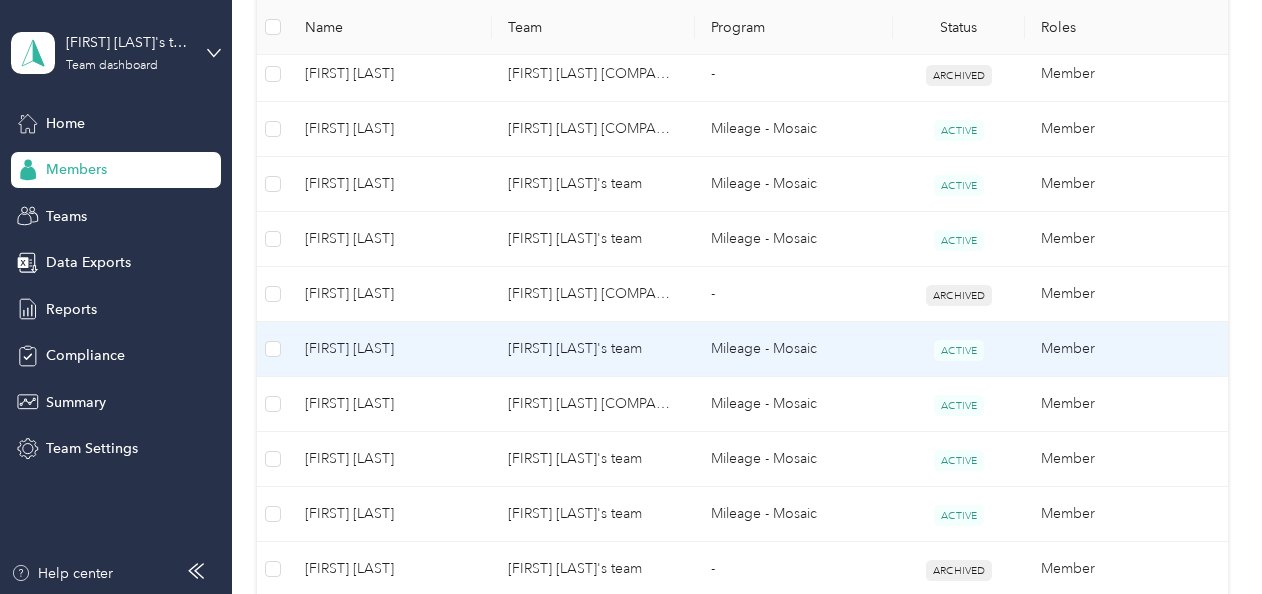click on "[FIRST] [LAST]" at bounding box center [390, 349] 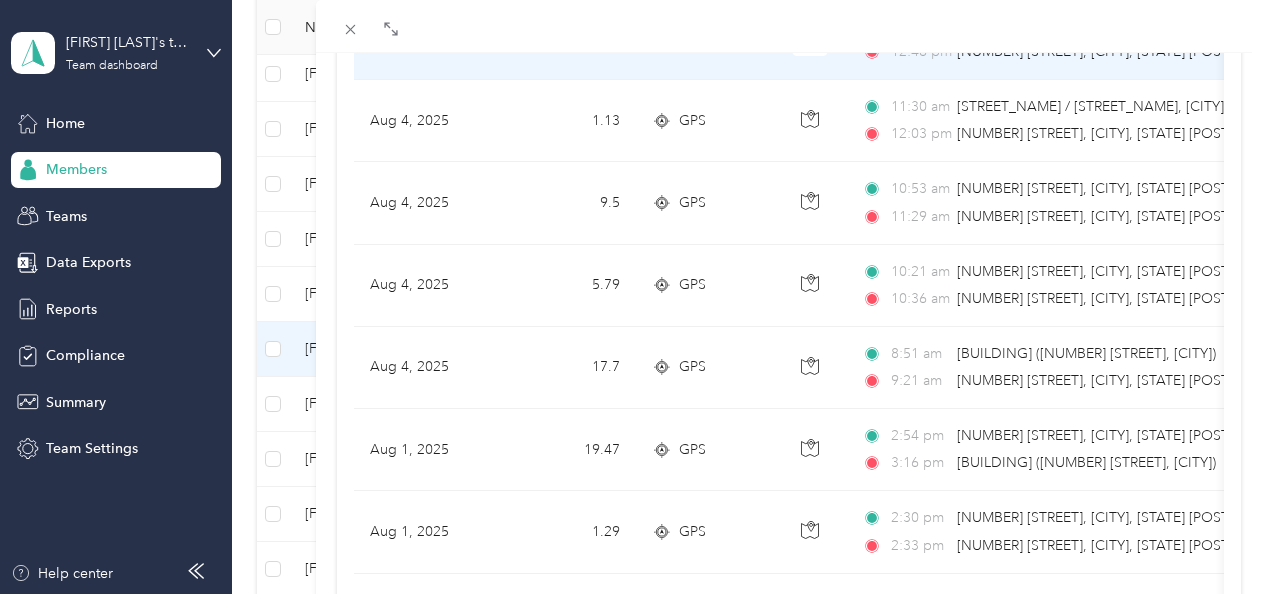 scroll, scrollTop: 600, scrollLeft: 0, axis: vertical 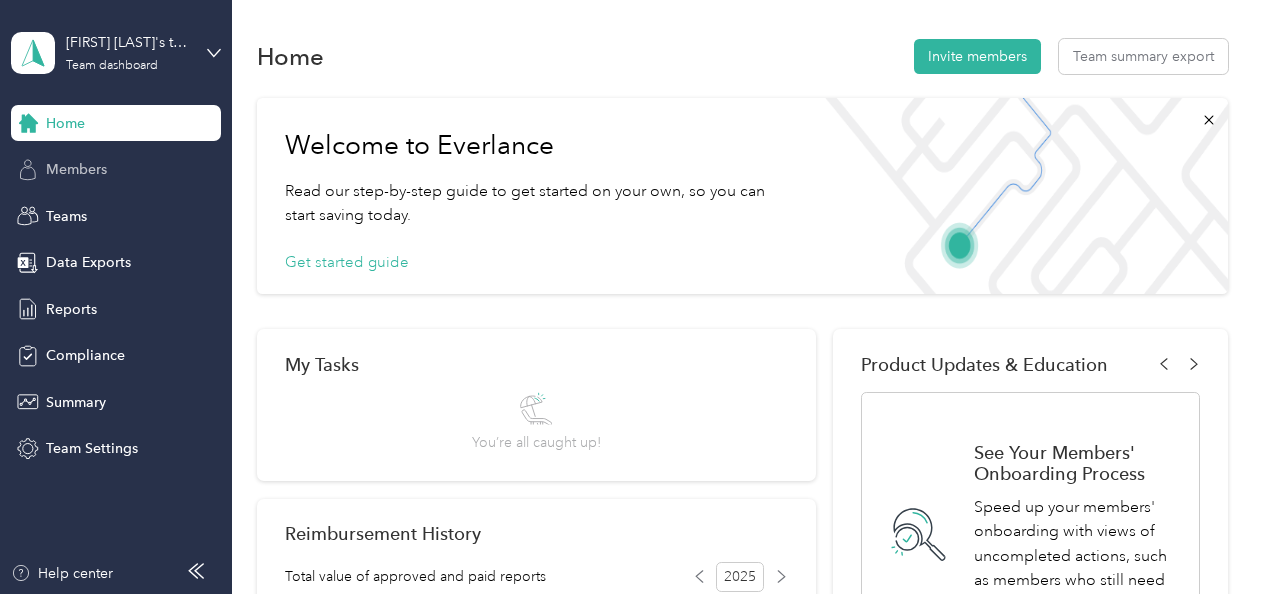 click on "Members" at bounding box center (76, 169) 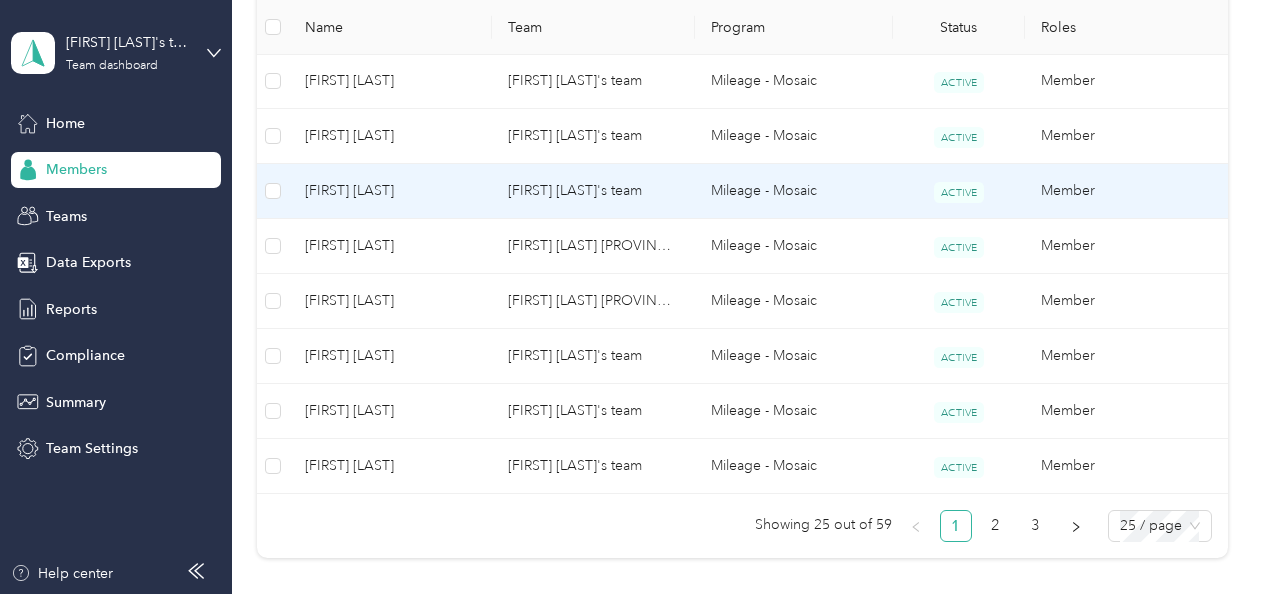 scroll, scrollTop: 1500, scrollLeft: 0, axis: vertical 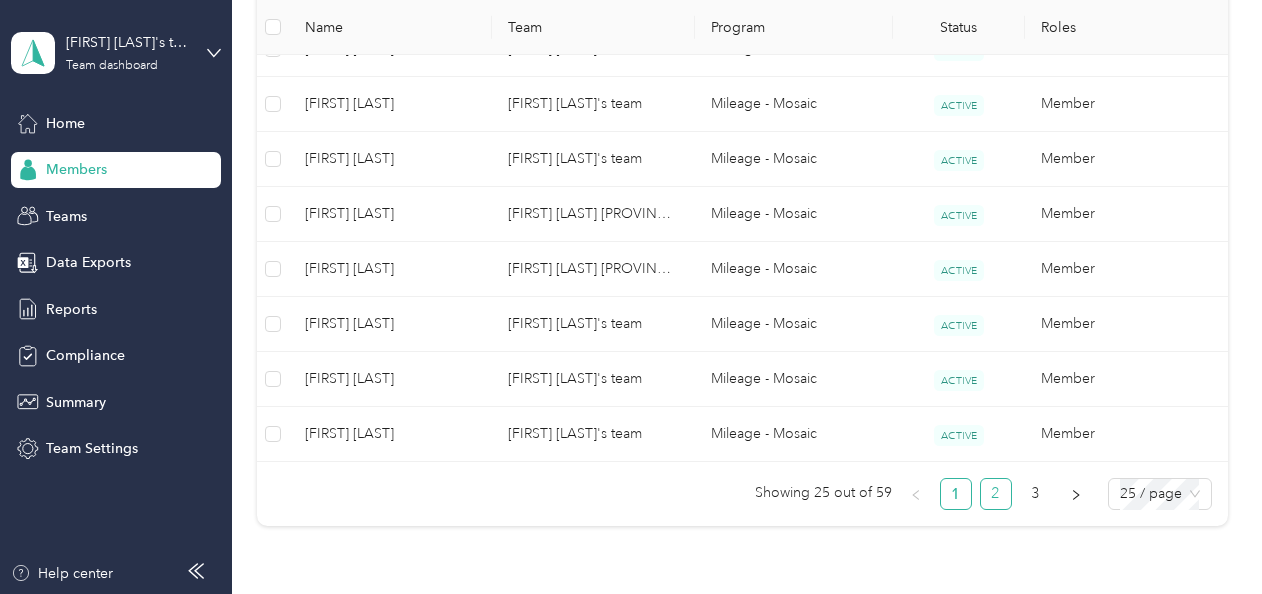 click on "2" at bounding box center [996, 494] 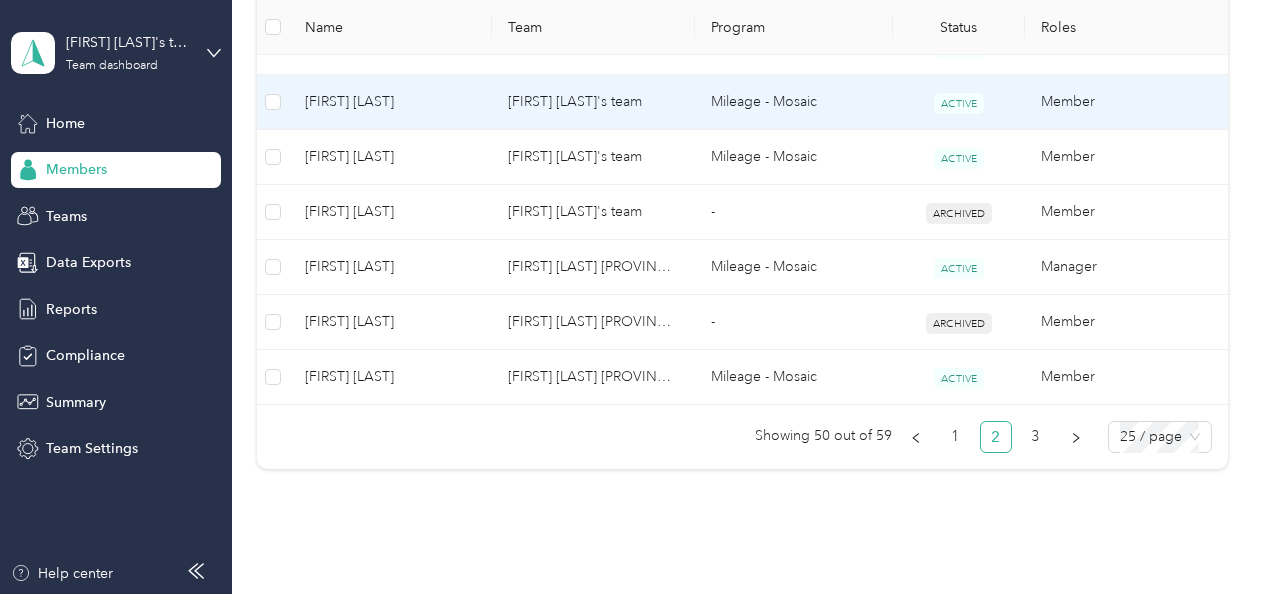 scroll, scrollTop: 1600, scrollLeft: 0, axis: vertical 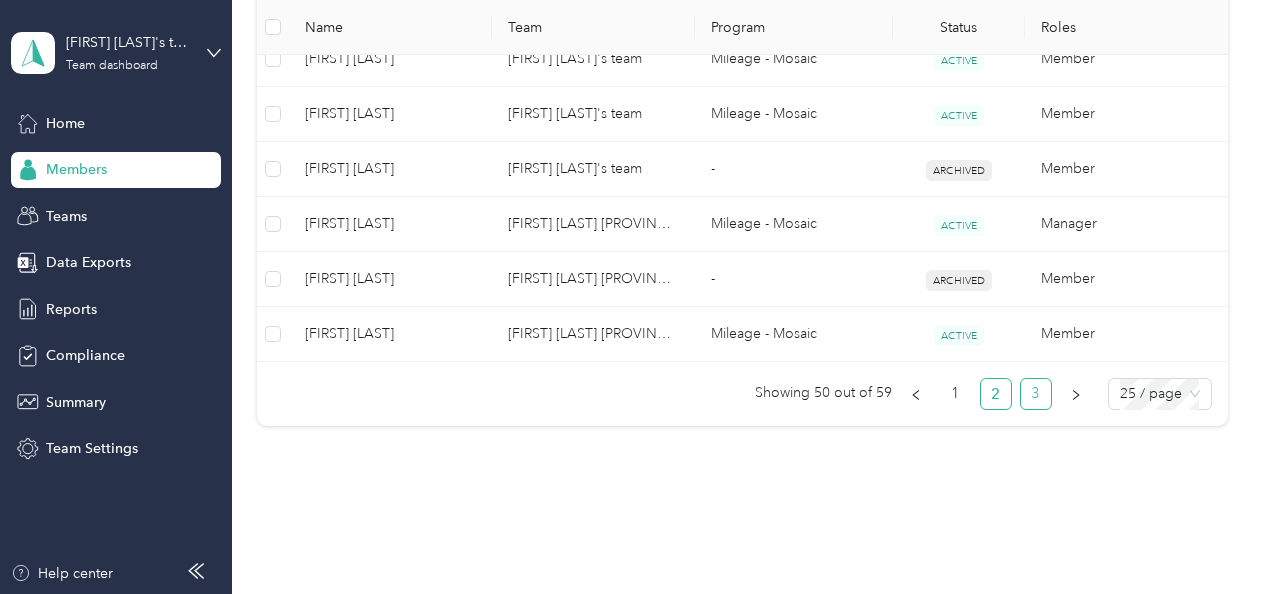 click on "3" at bounding box center (1036, 394) 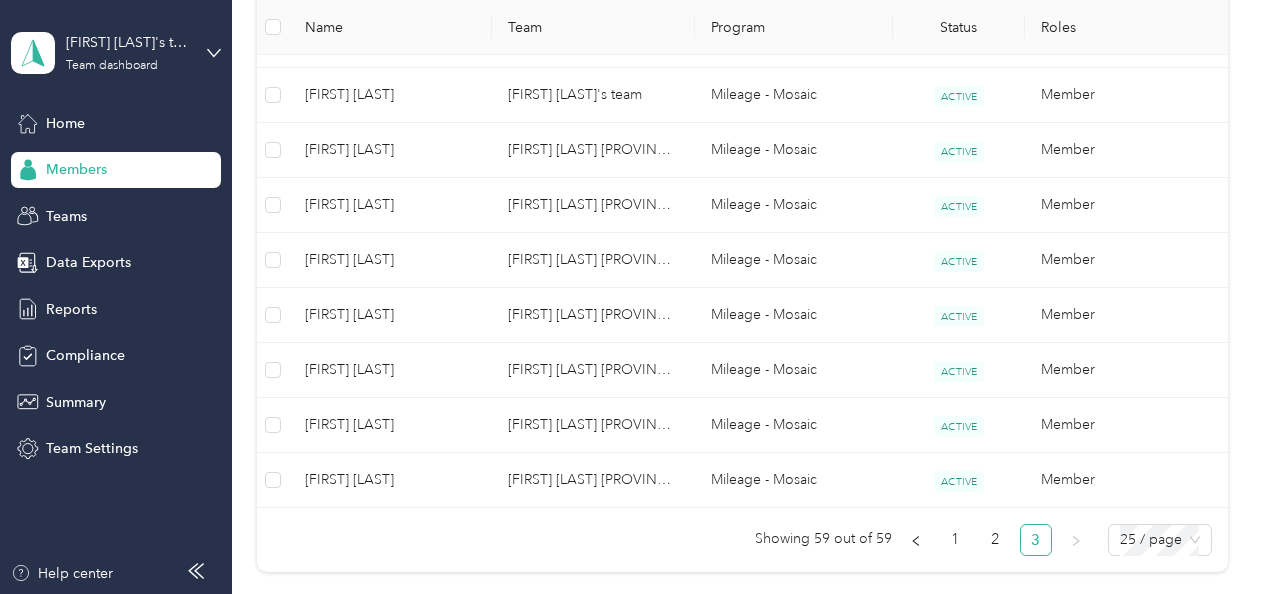 scroll, scrollTop: 472, scrollLeft: 0, axis: vertical 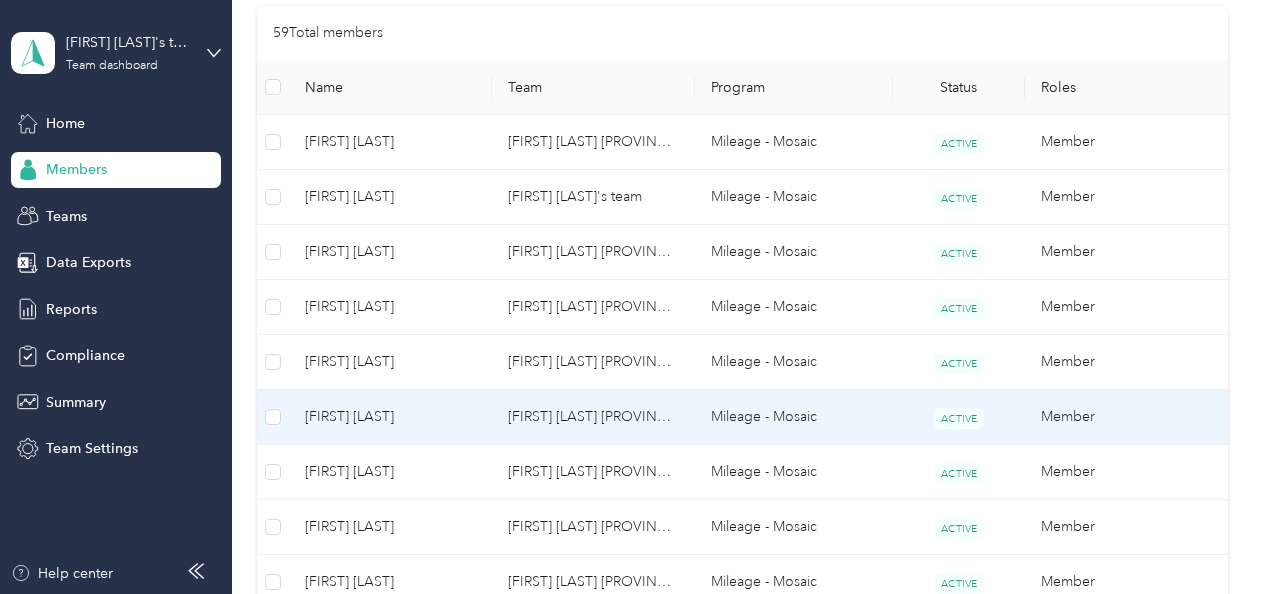 click on "Marc-Andre Seguin" at bounding box center (390, 417) 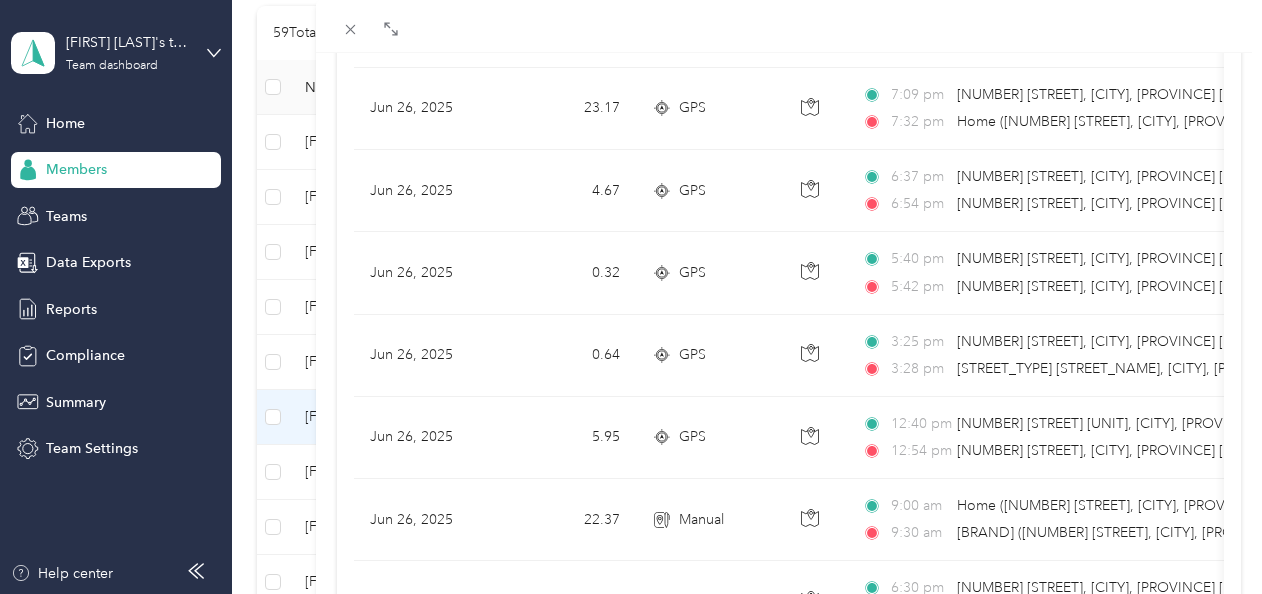 scroll, scrollTop: 1300, scrollLeft: 0, axis: vertical 